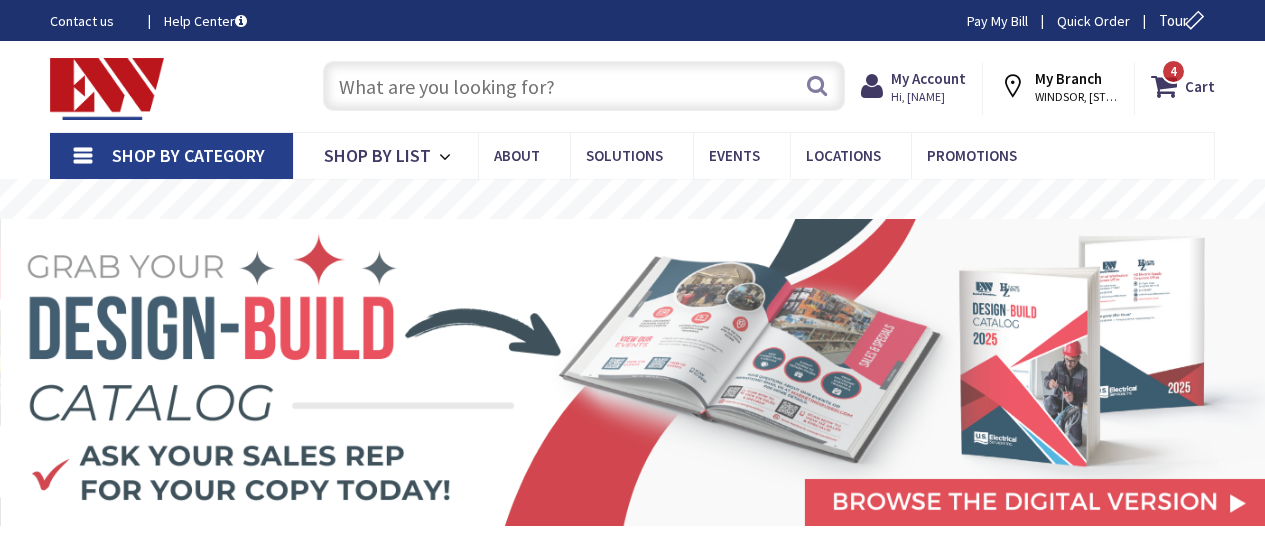 scroll, scrollTop: 0, scrollLeft: 0, axis: both 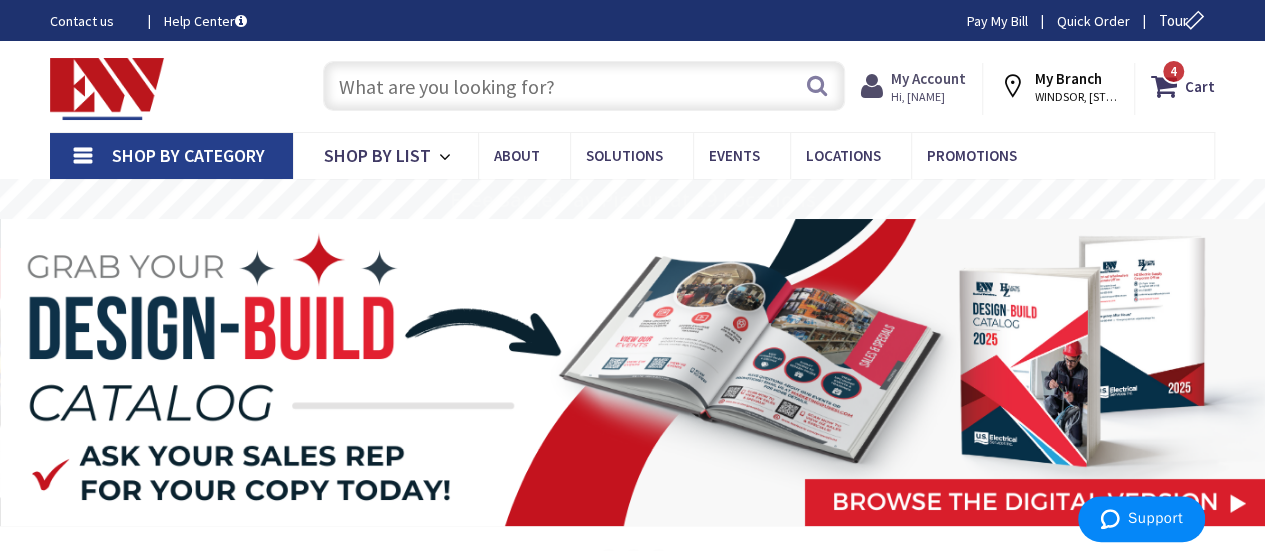 click on "My Account" at bounding box center [928, 78] 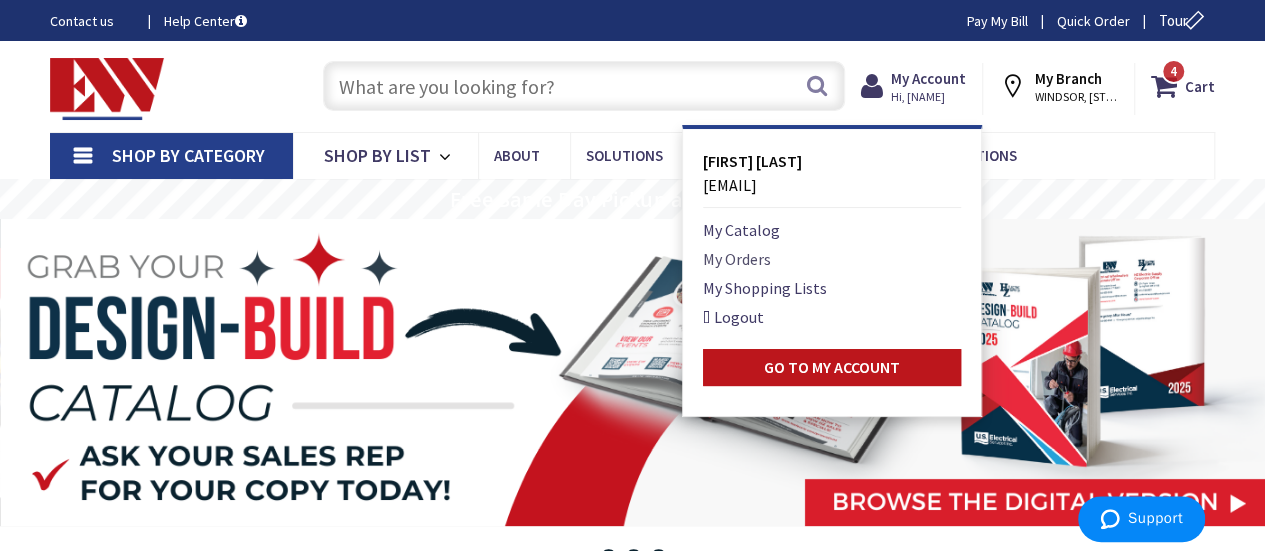 click on "My Orders" at bounding box center [737, 259] 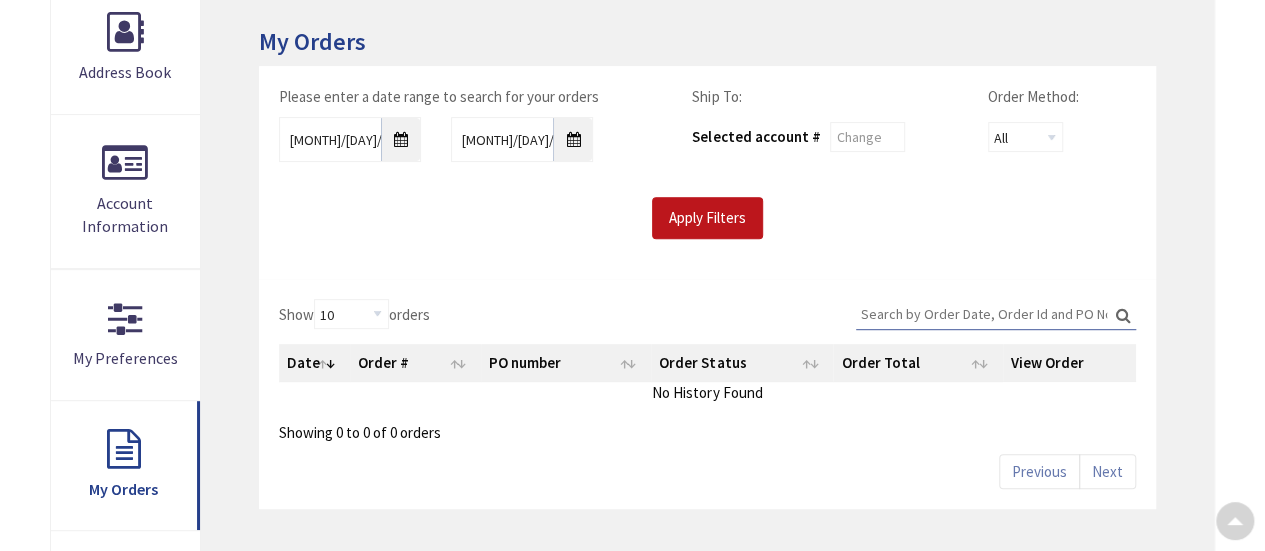 scroll, scrollTop: 0, scrollLeft: 0, axis: both 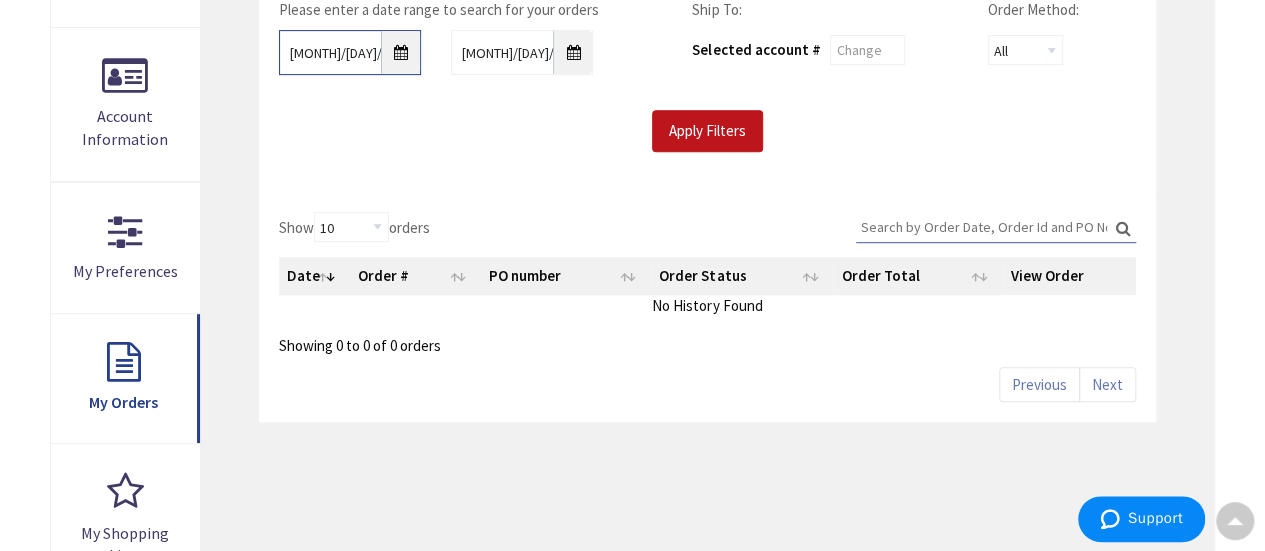 click on "[MONTH]/[DAY]/[YEAR]" at bounding box center (350, 52) 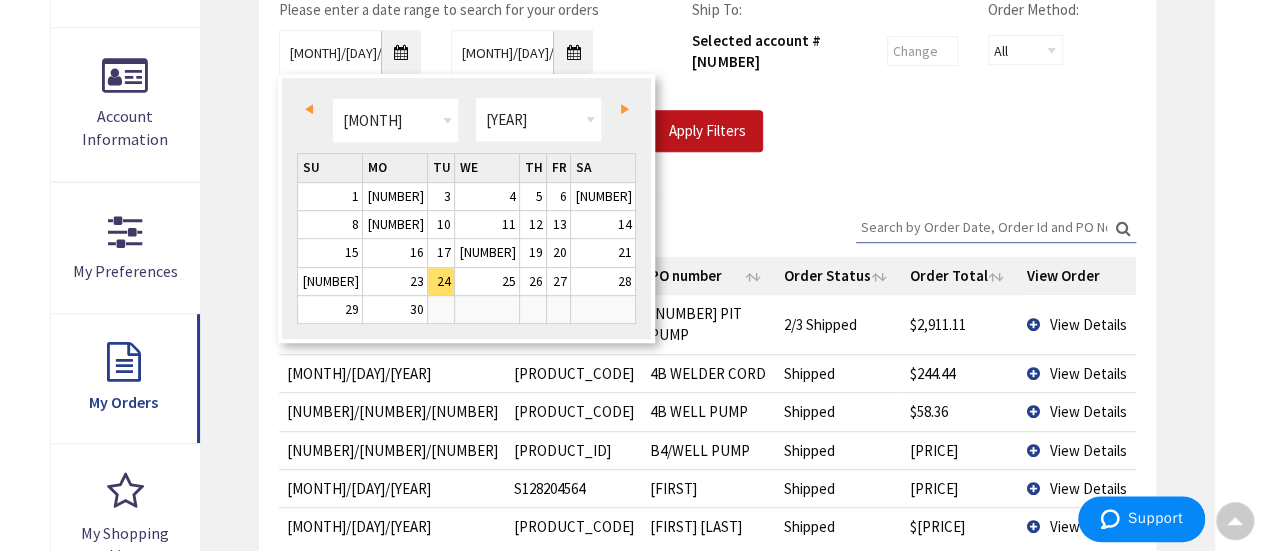 click on "Prev" at bounding box center (312, 108) 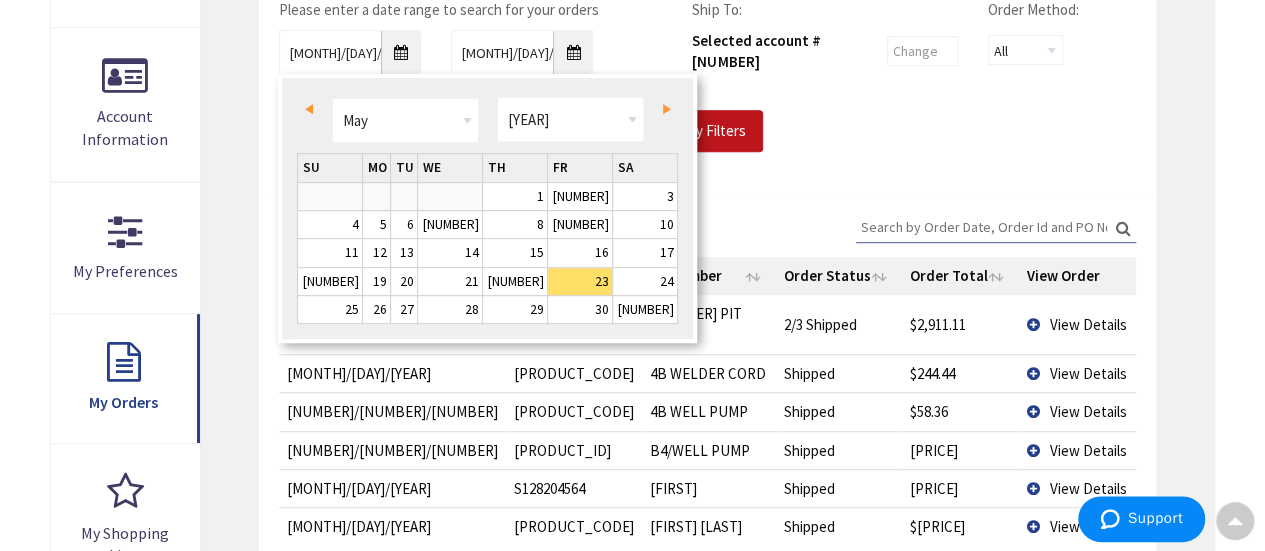 click on "Prev" at bounding box center (309, 109) 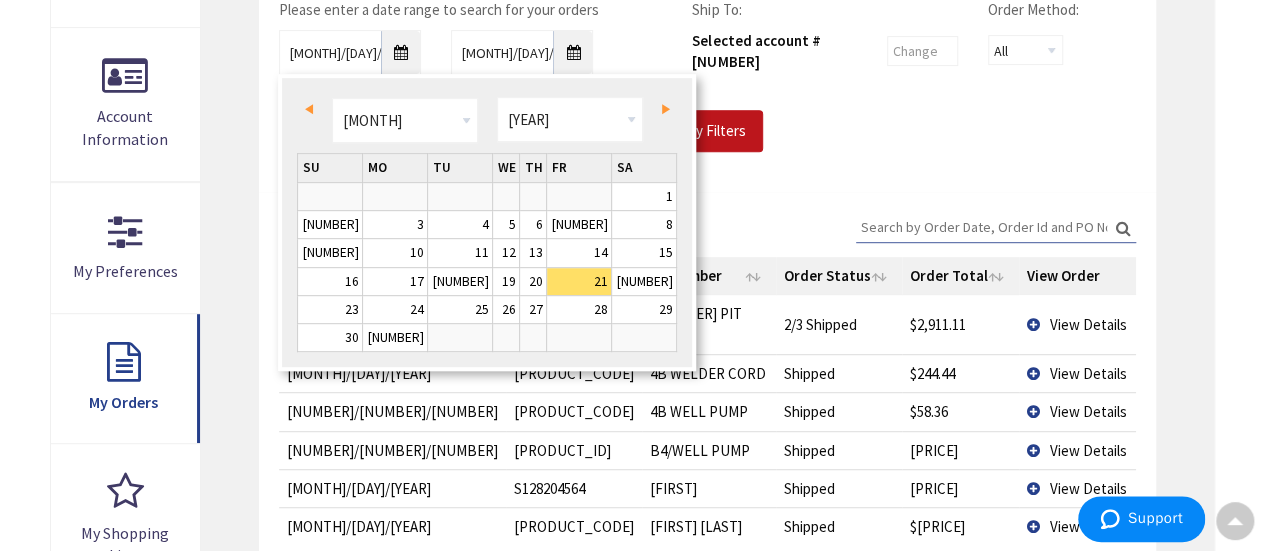 click on "Prev" at bounding box center [309, 109] 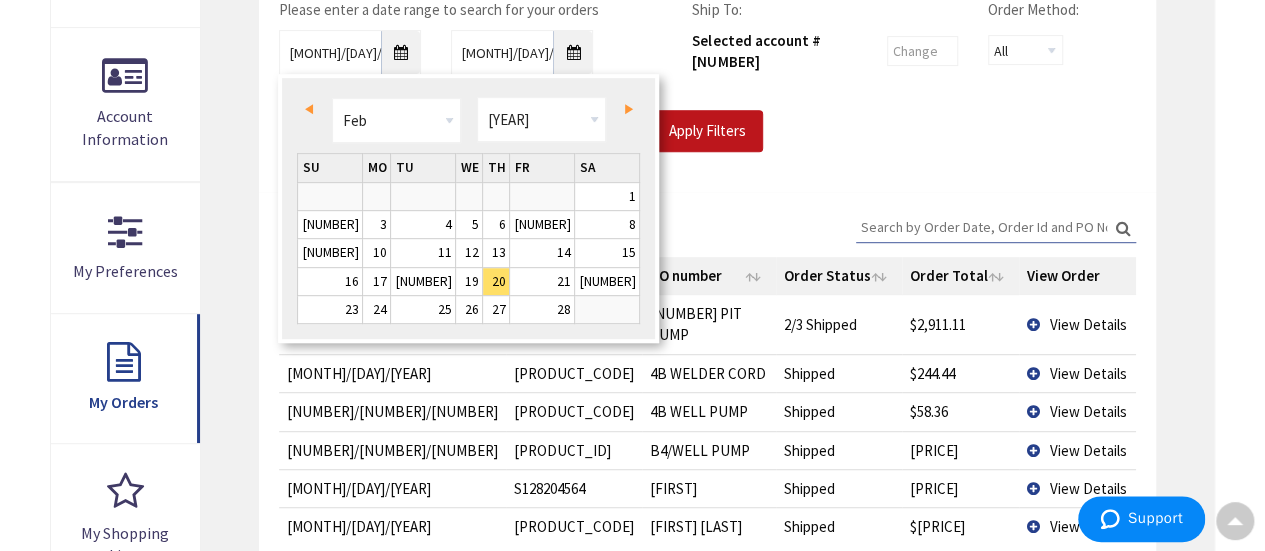 click on "Prev" at bounding box center [309, 109] 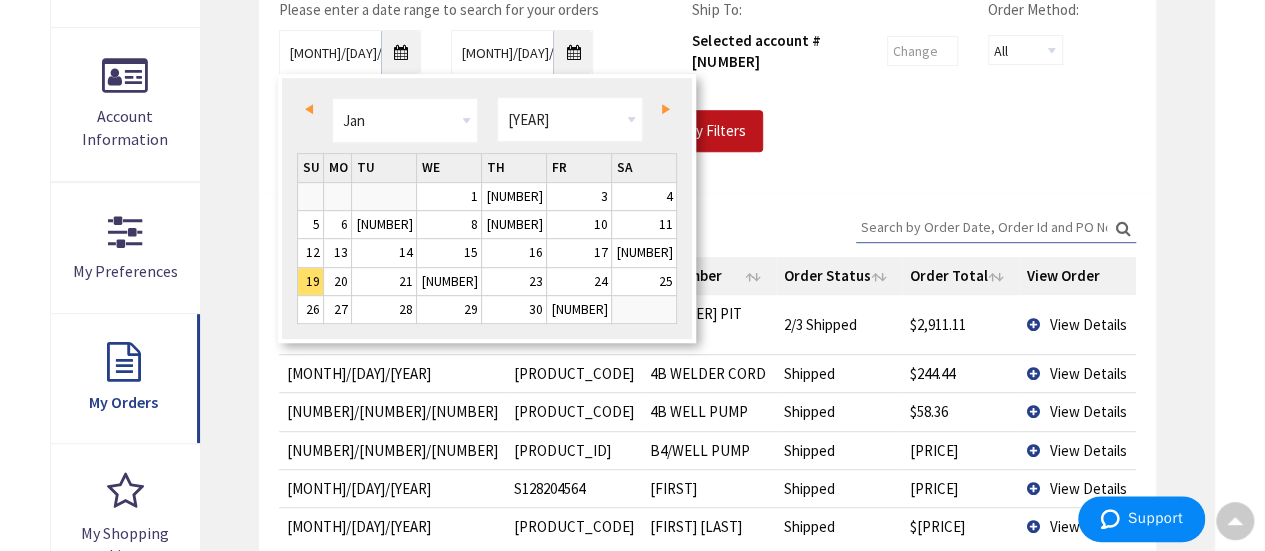 click on "Prev" at bounding box center [309, 109] 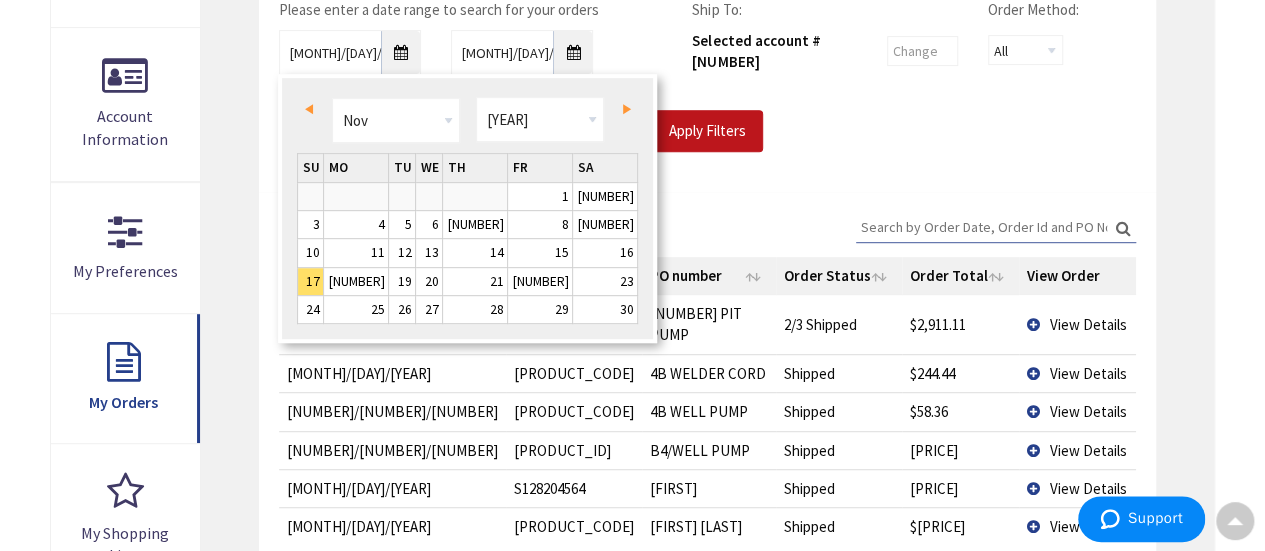 click on "Prev" at bounding box center (312, 108) 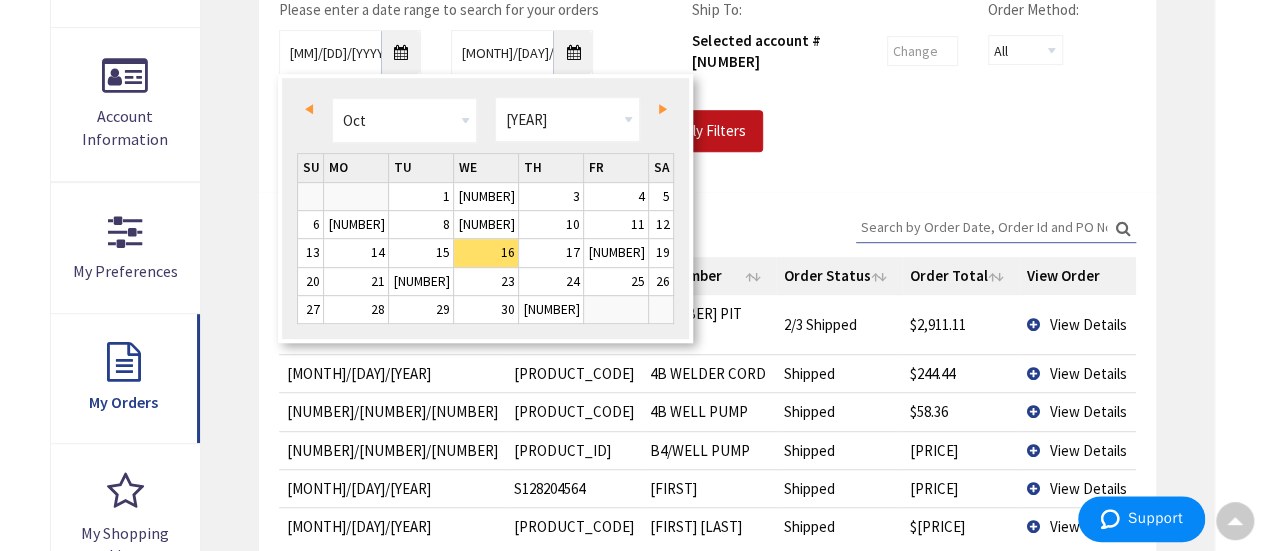 click on "Prev" at bounding box center [312, 108] 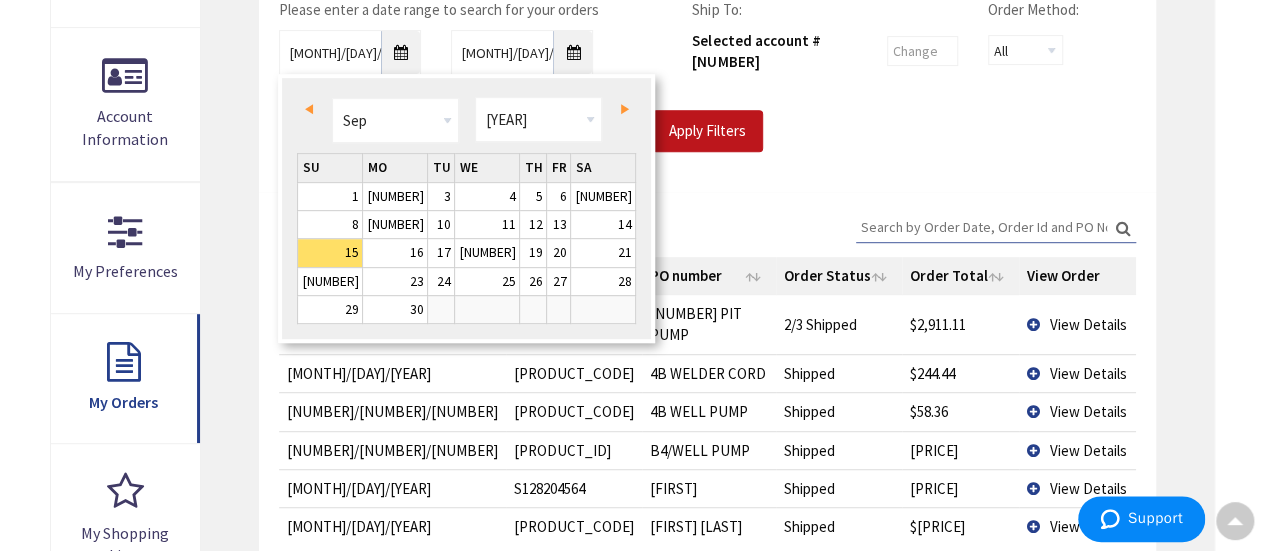 click on "Prev" at bounding box center (312, 108) 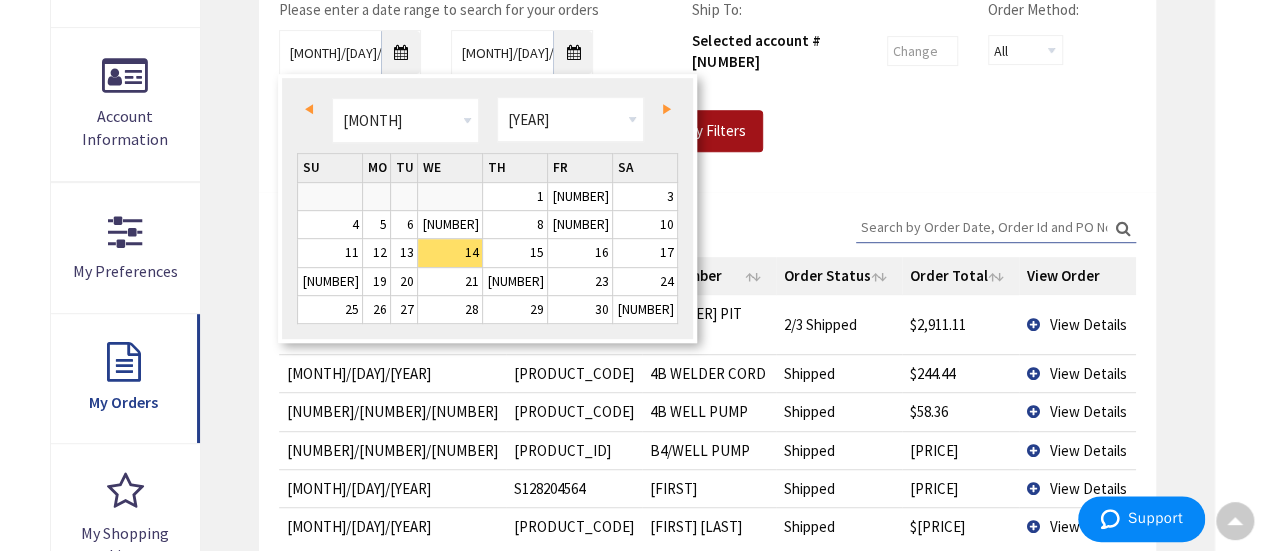 click on "Apply Filters" at bounding box center [707, 131] 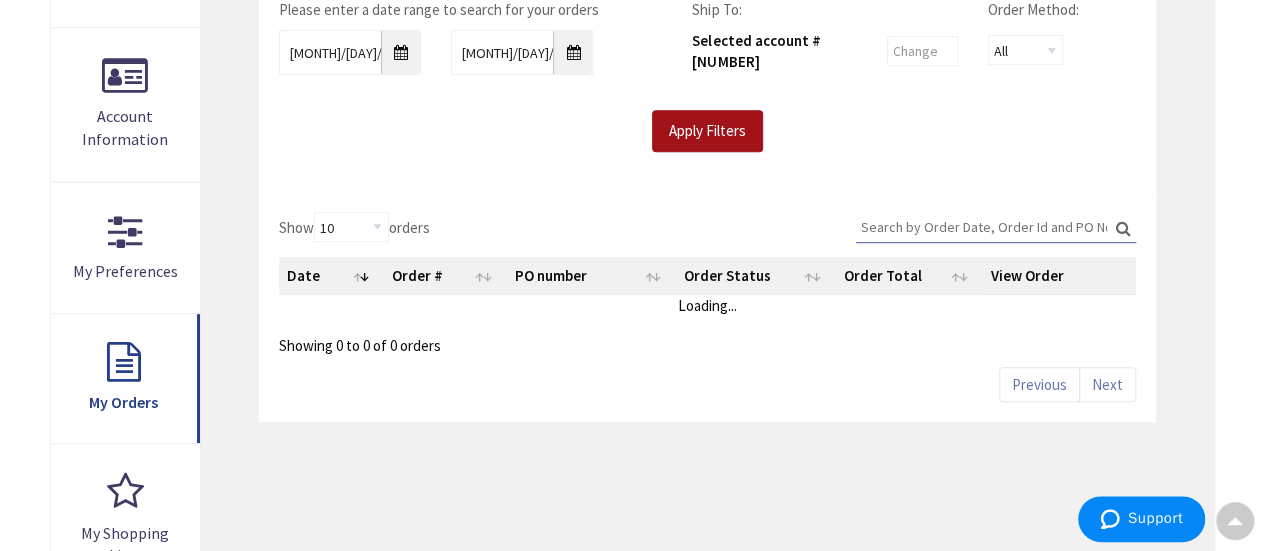 click on "Apply Filters" at bounding box center (707, 131) 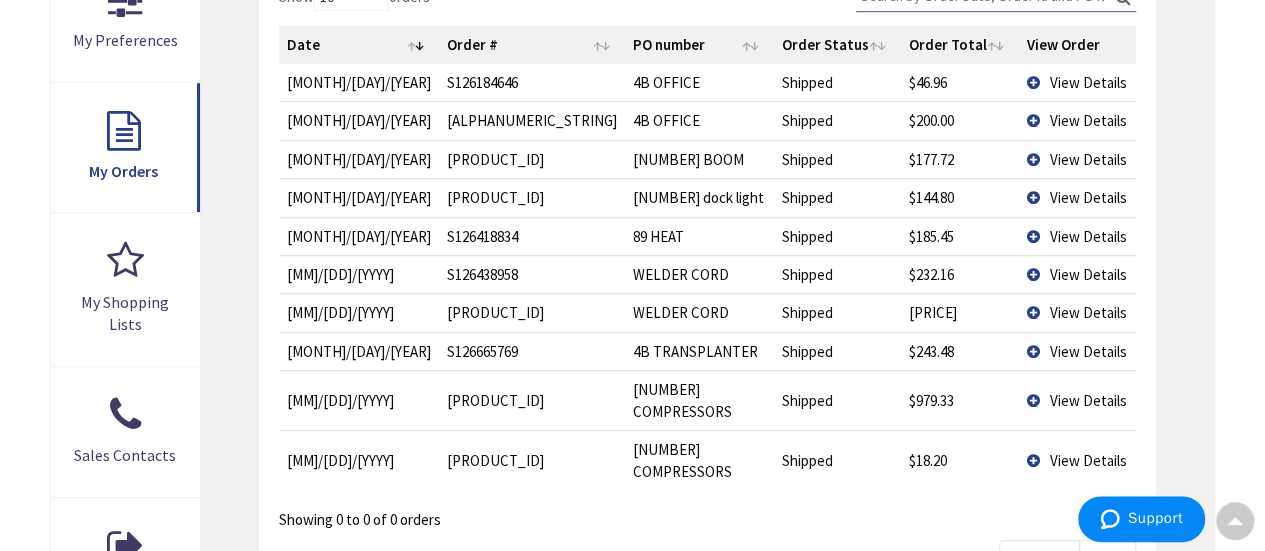 scroll, scrollTop: 599, scrollLeft: 0, axis: vertical 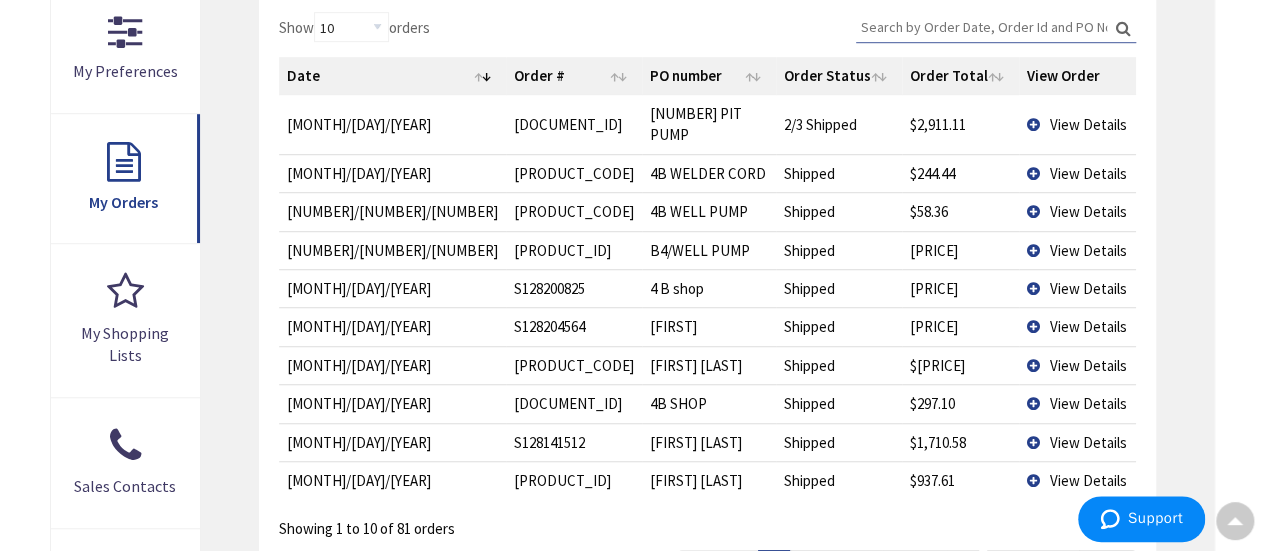 click on "View Details" at bounding box center [1077, 124] 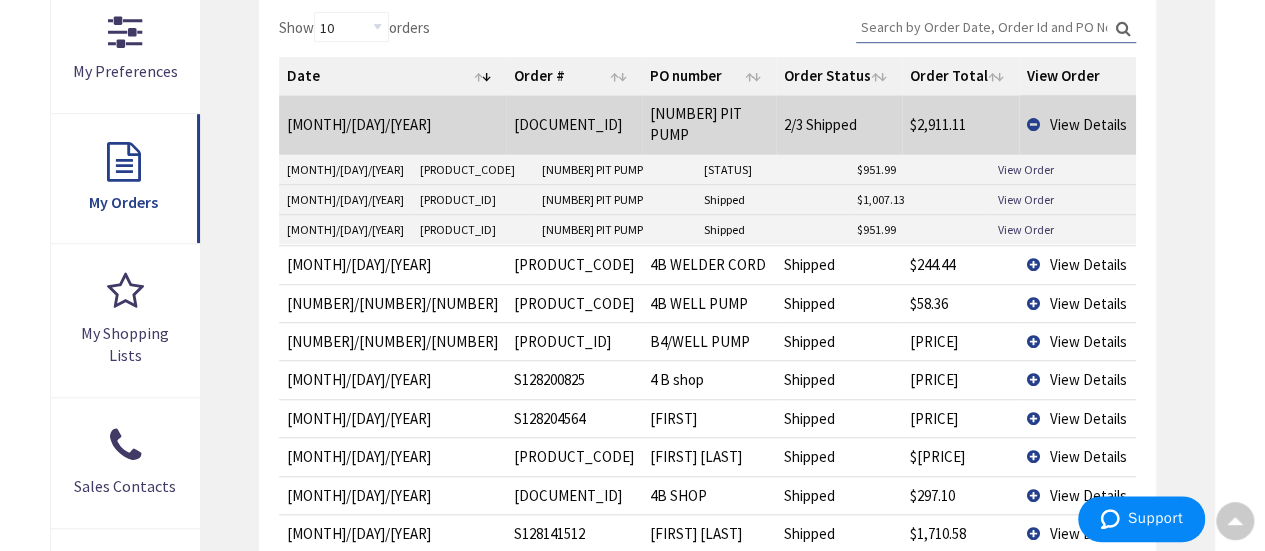 click on "View Details" at bounding box center [1077, 124] 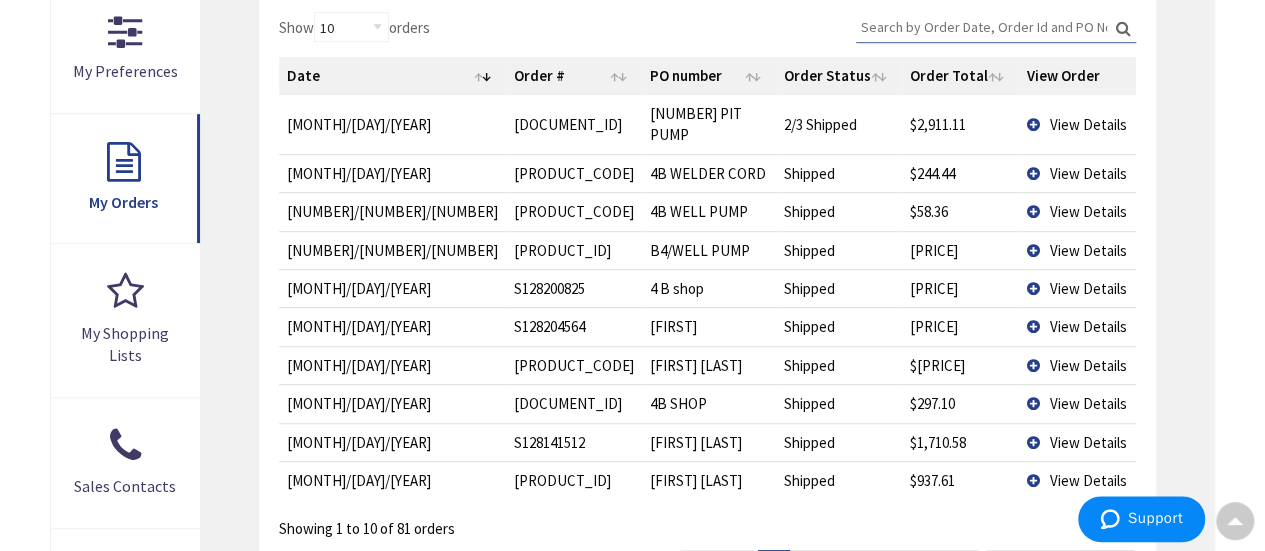 click on "2" at bounding box center [836, 567] 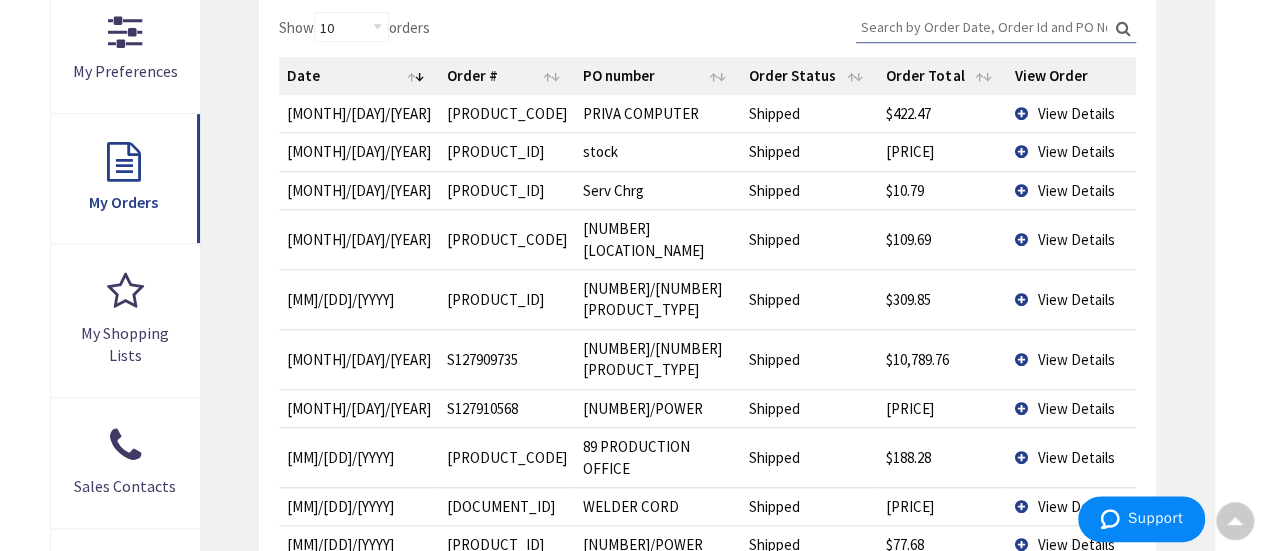 click on "•" at bounding box center [898, 631] 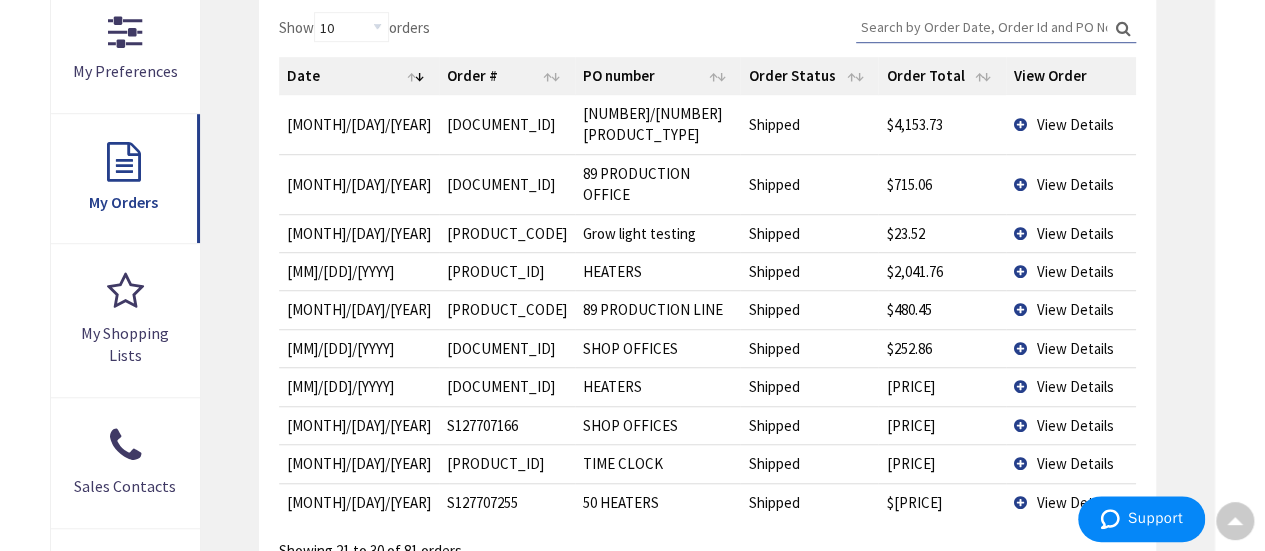 click on "View Details" at bounding box center [1071, 184] 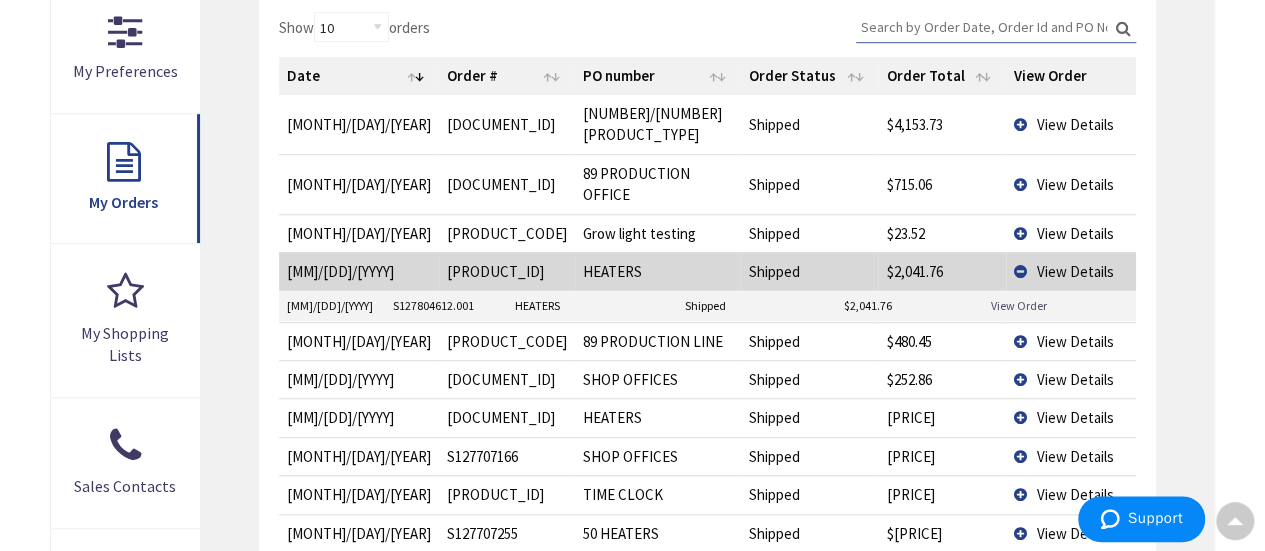 click on "View Order" at bounding box center (1019, 305) 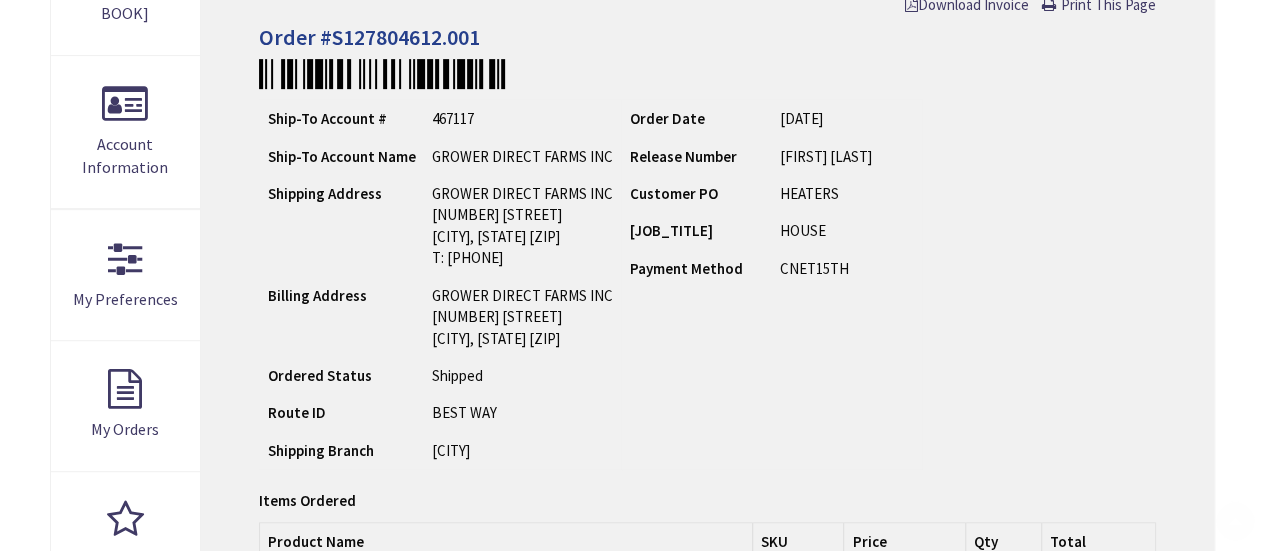 scroll, scrollTop: 400, scrollLeft: 0, axis: vertical 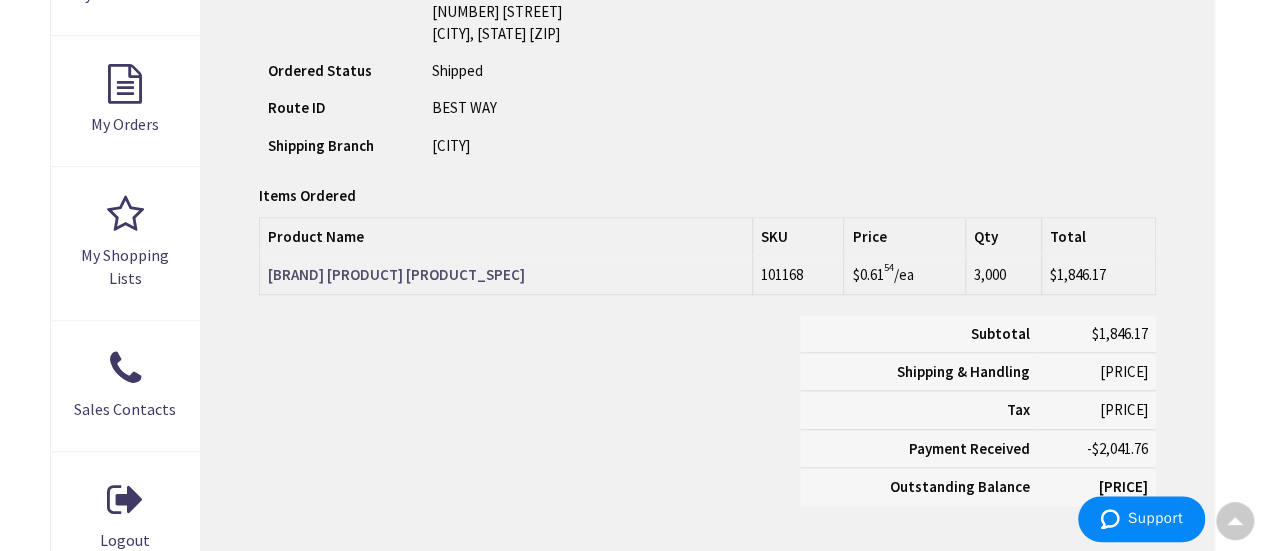 click on "[BRAND] [PRODUCT] [PRODUCT_SPEC]" at bounding box center (396, 274) 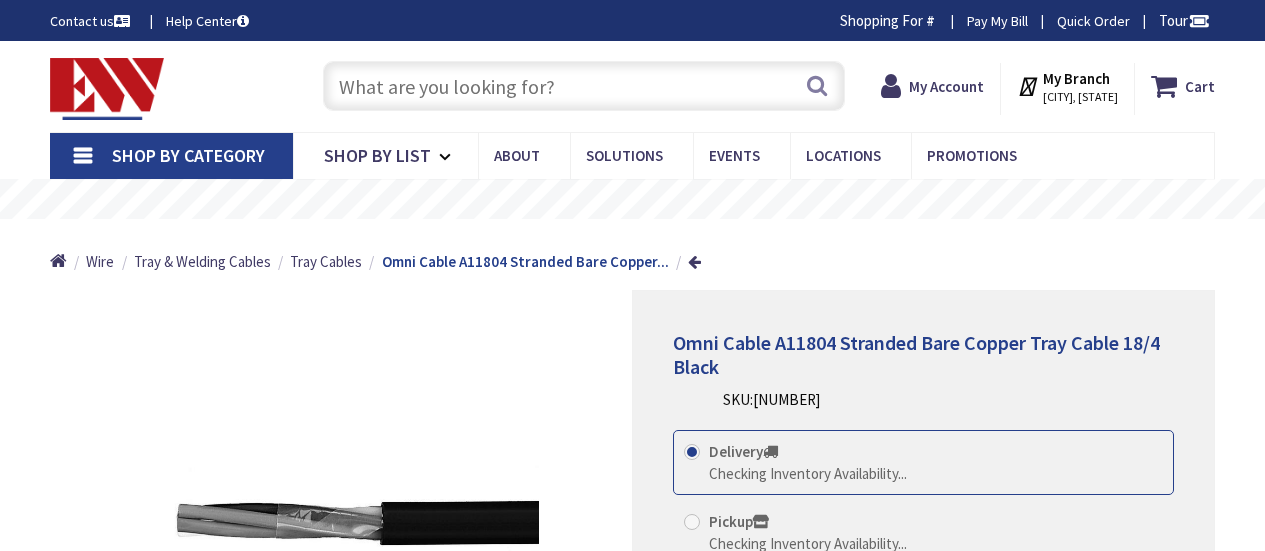 scroll, scrollTop: 290, scrollLeft: 0, axis: vertical 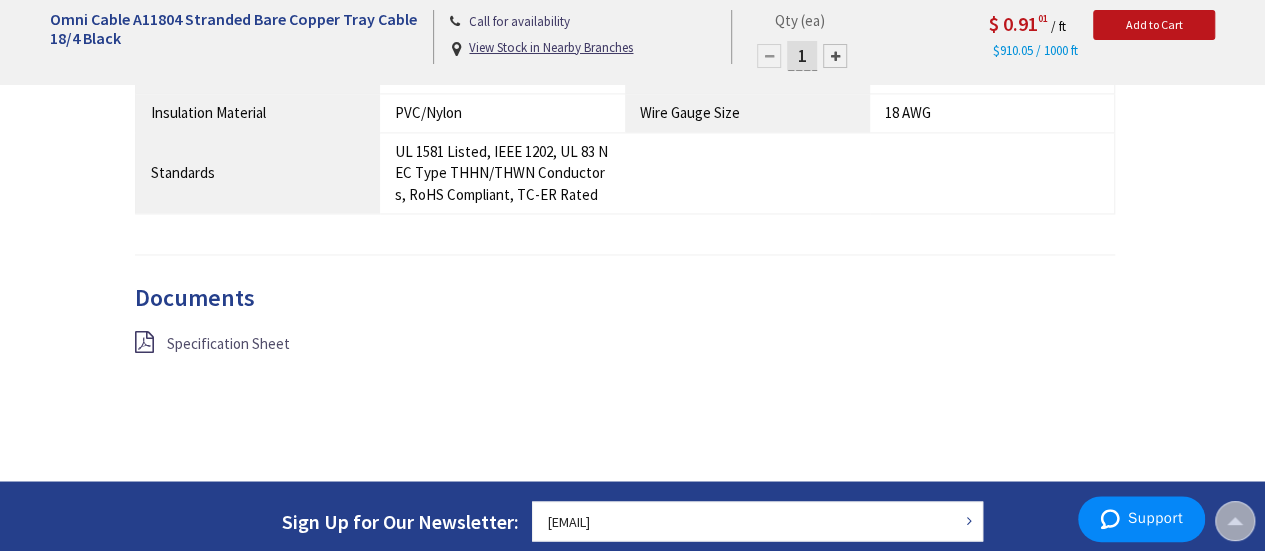 click on "Specification Sheet" at bounding box center (228, 343) 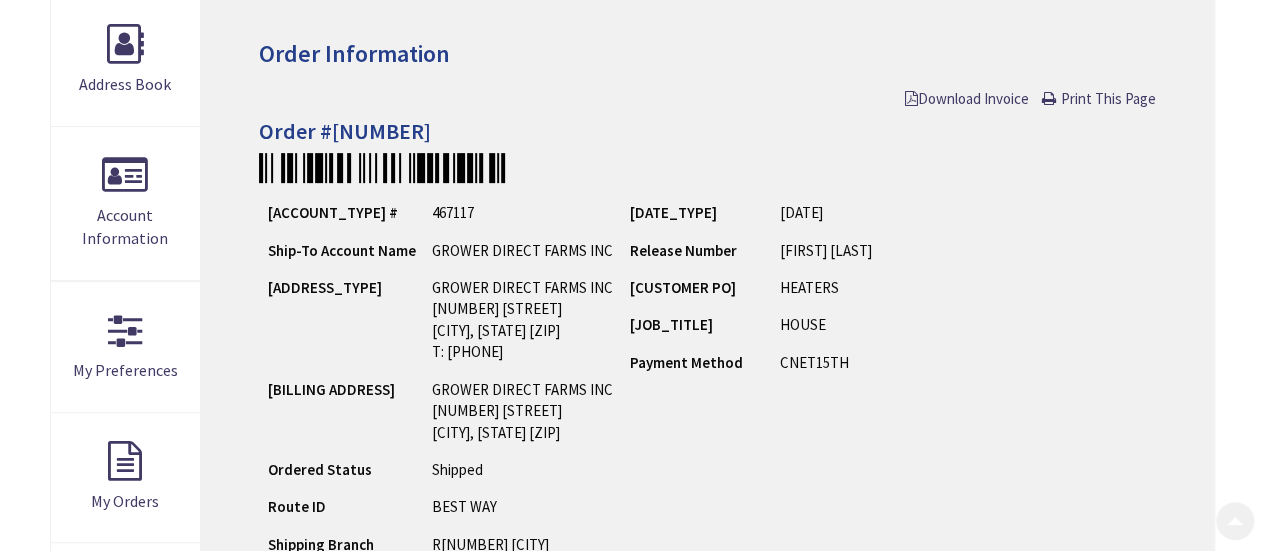 scroll, scrollTop: 0, scrollLeft: 0, axis: both 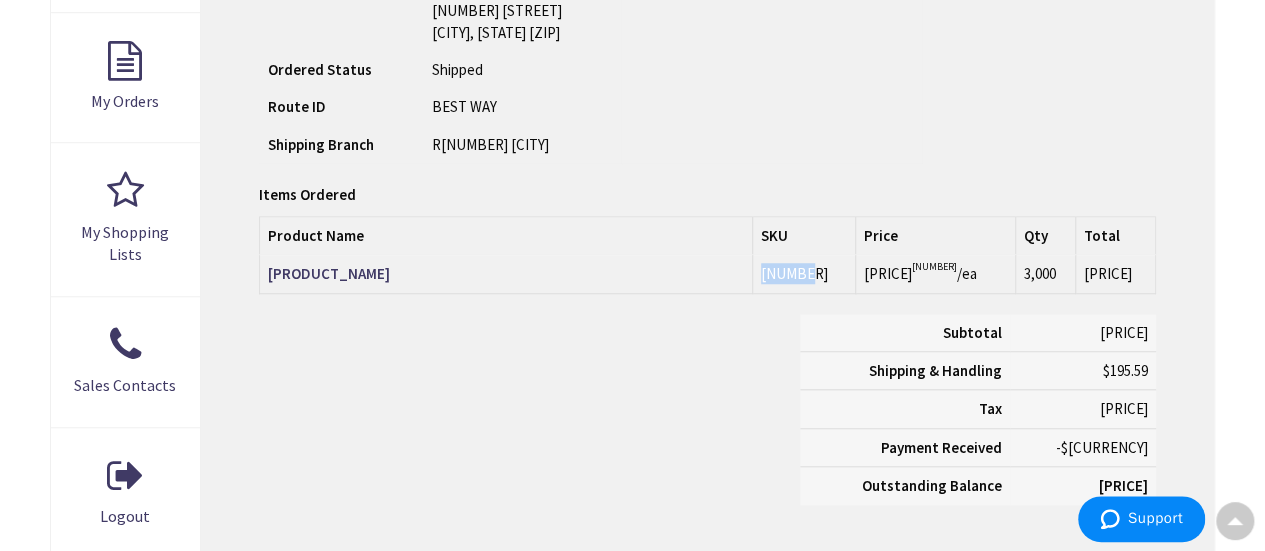 drag, startPoint x: 812, startPoint y: 277, endPoint x: 764, endPoint y: 276, distance: 48.010414 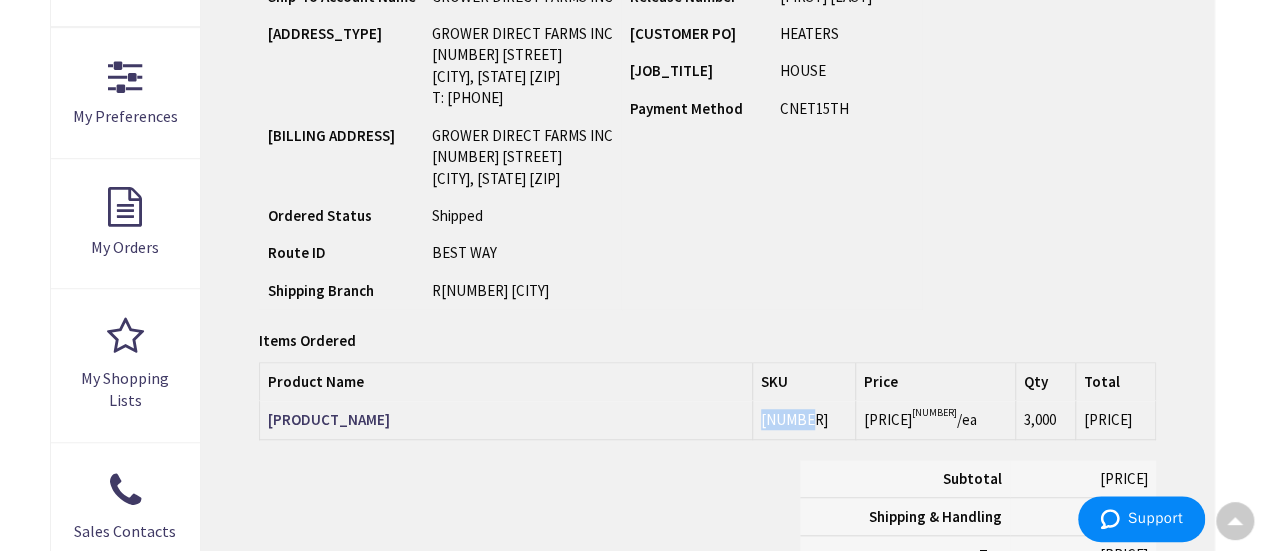 scroll, scrollTop: 600, scrollLeft: 0, axis: vertical 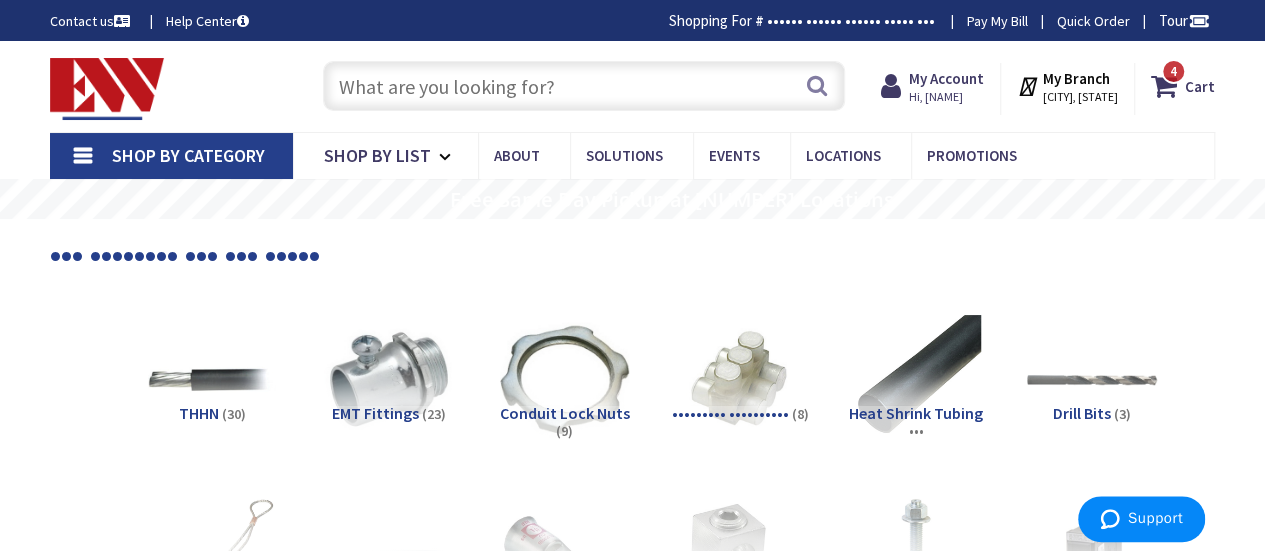 click at bounding box center [584, 86] 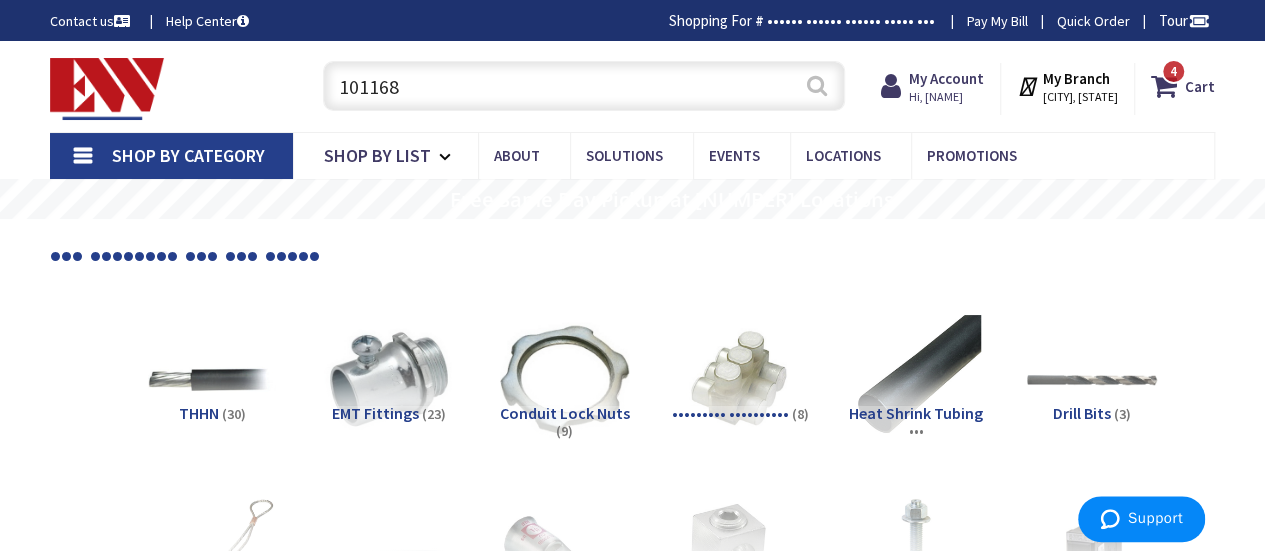 type on "101168" 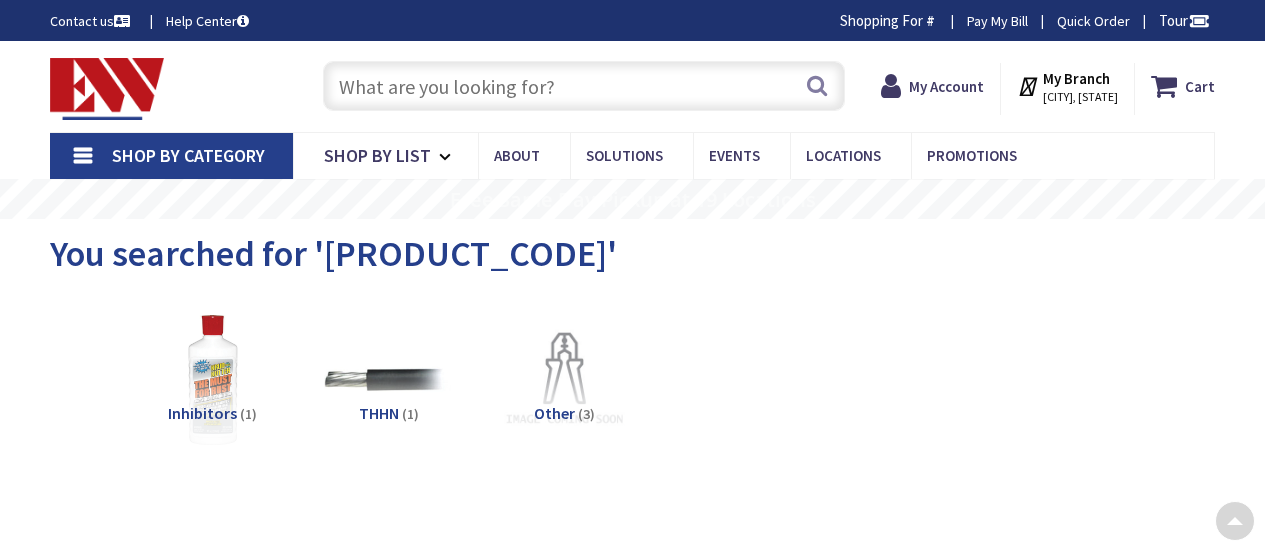 scroll, scrollTop: 500, scrollLeft: 0, axis: vertical 